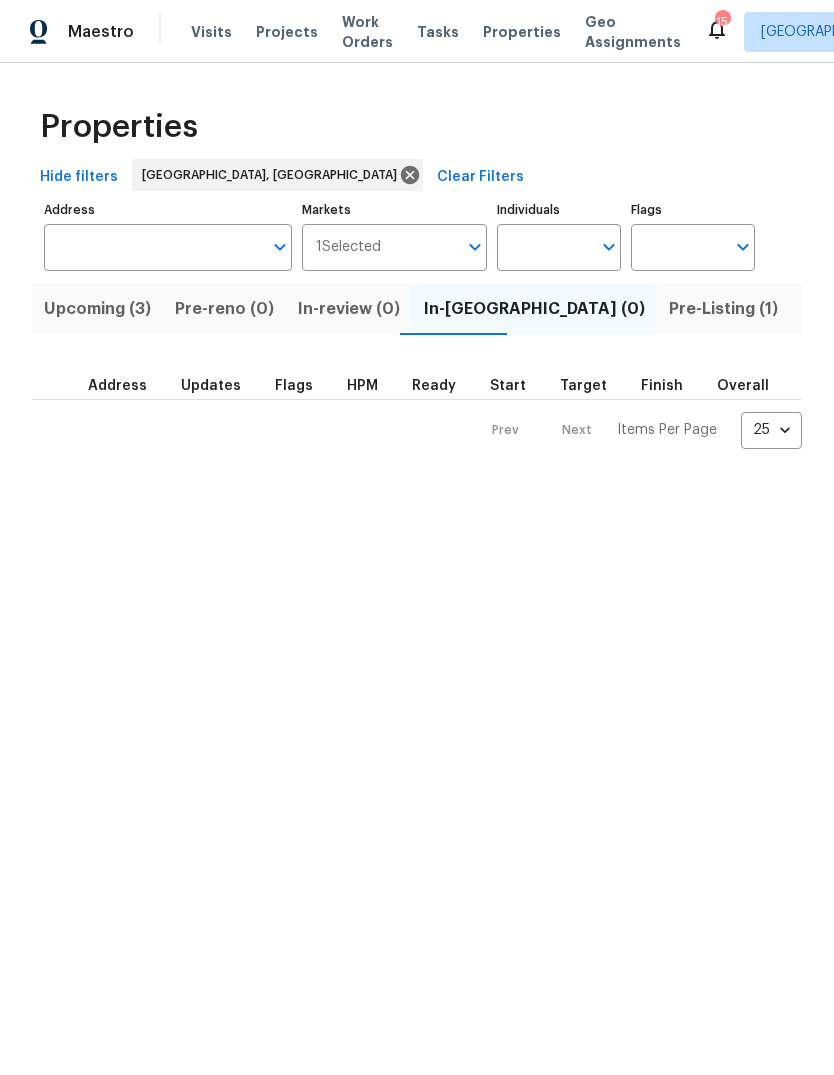 scroll, scrollTop: 0, scrollLeft: 0, axis: both 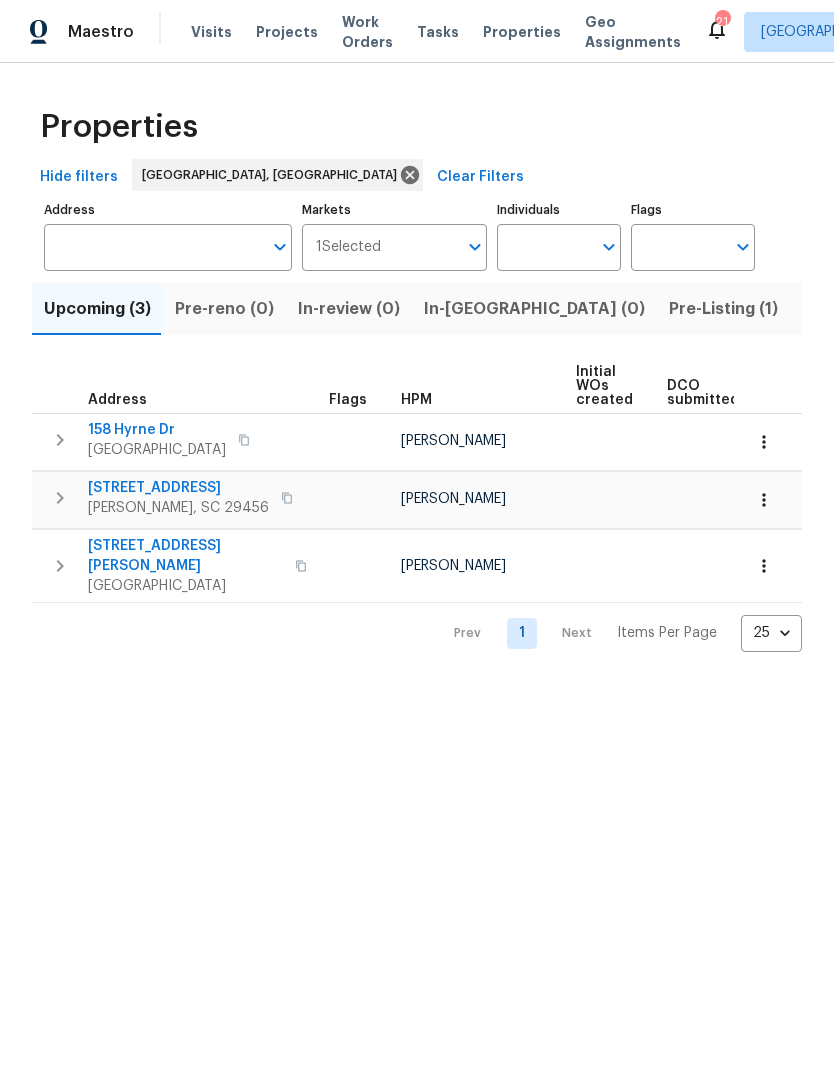 click on "Resale (13)" at bounding box center (954, 309) 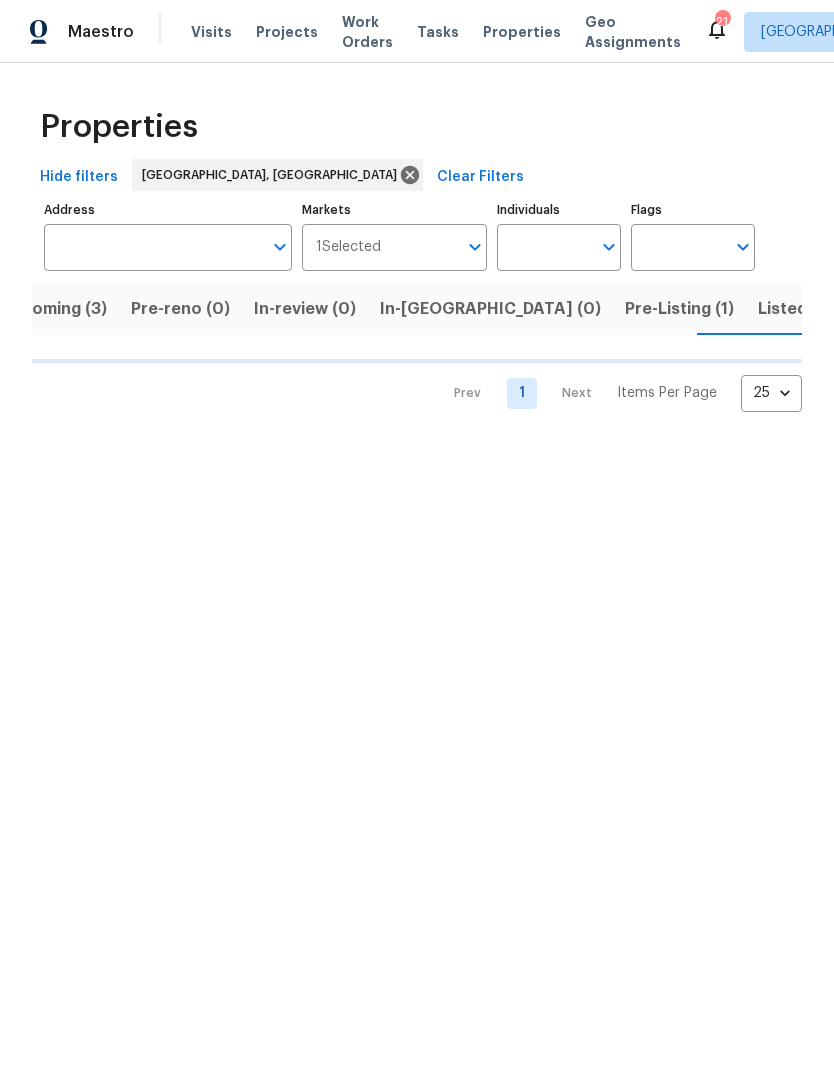 scroll, scrollTop: 0, scrollLeft: 45, axis: horizontal 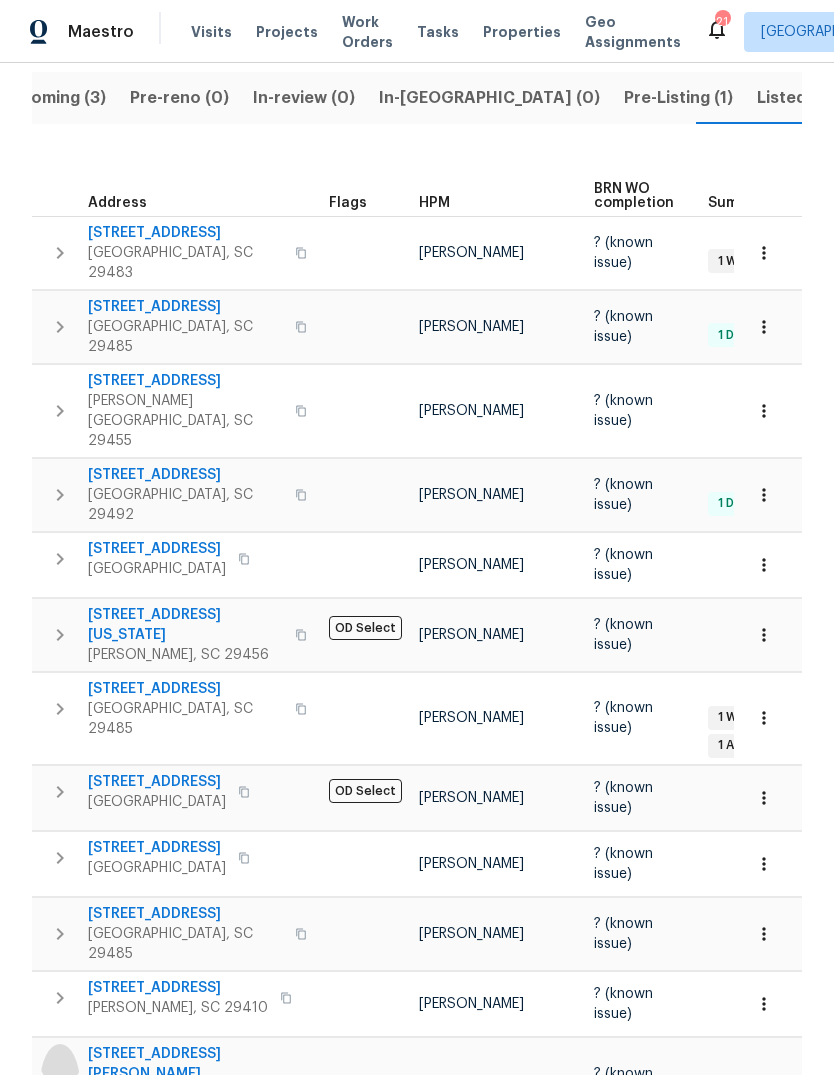 click 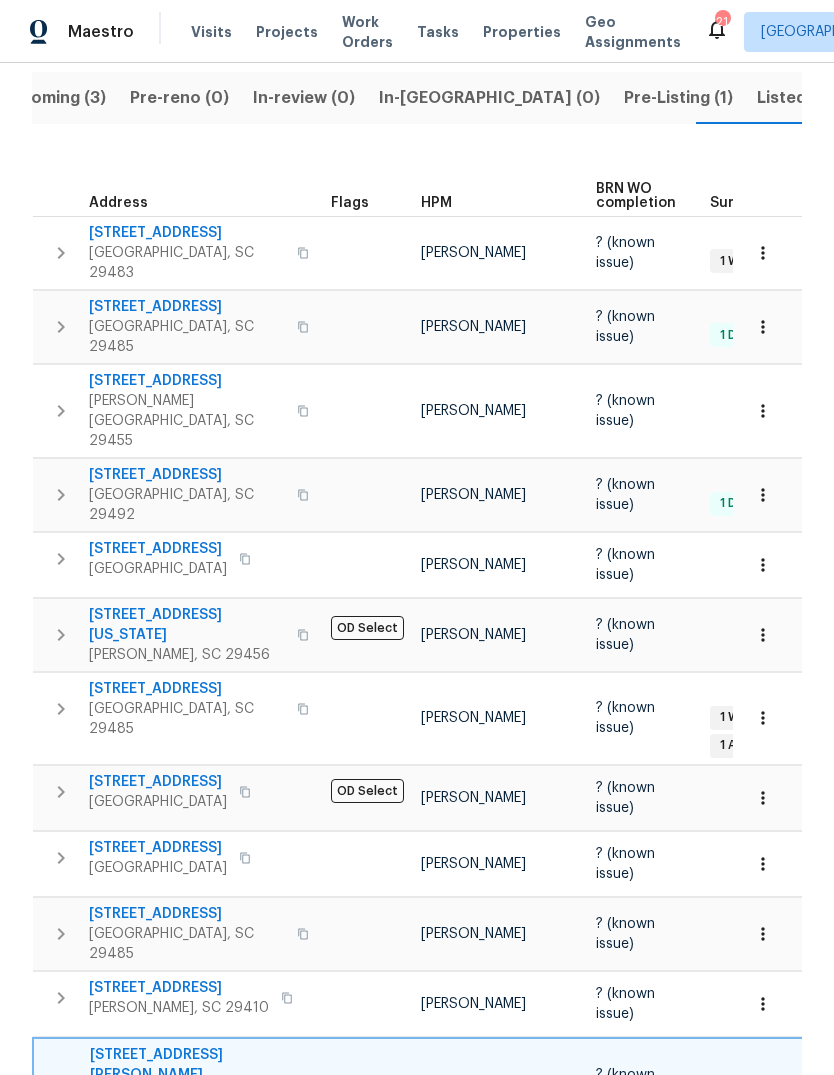 click 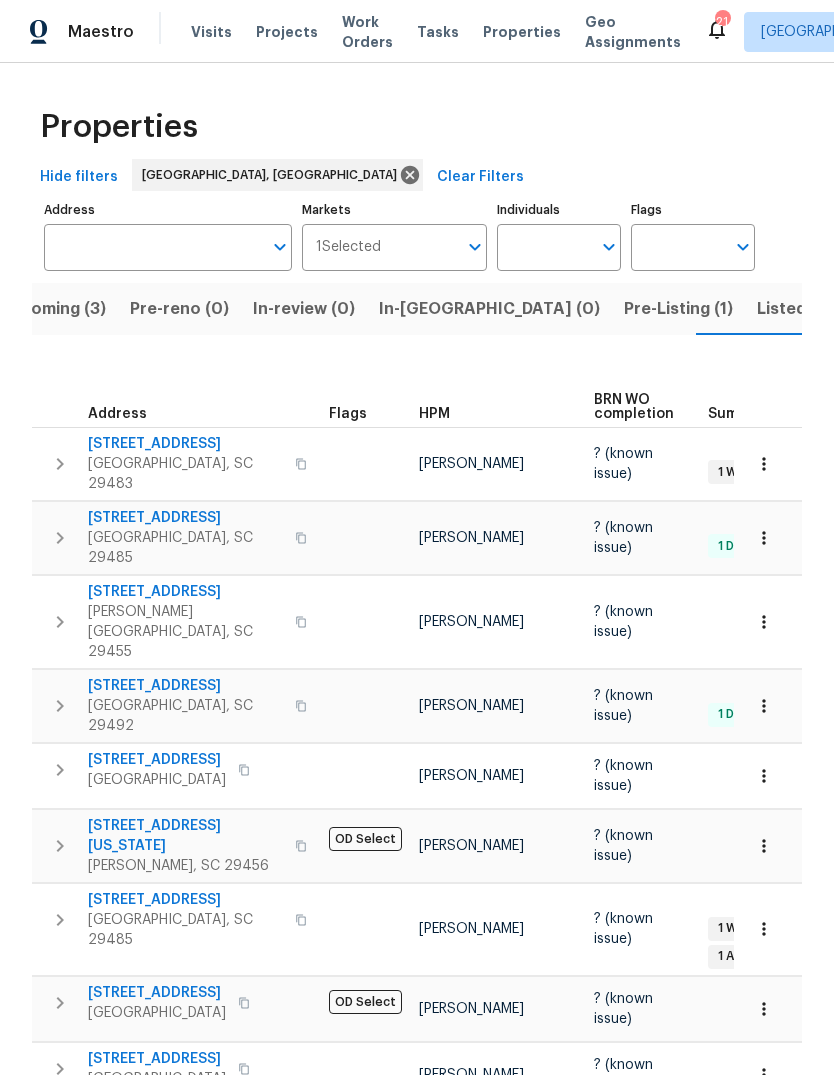 scroll, scrollTop: 0, scrollLeft: 0, axis: both 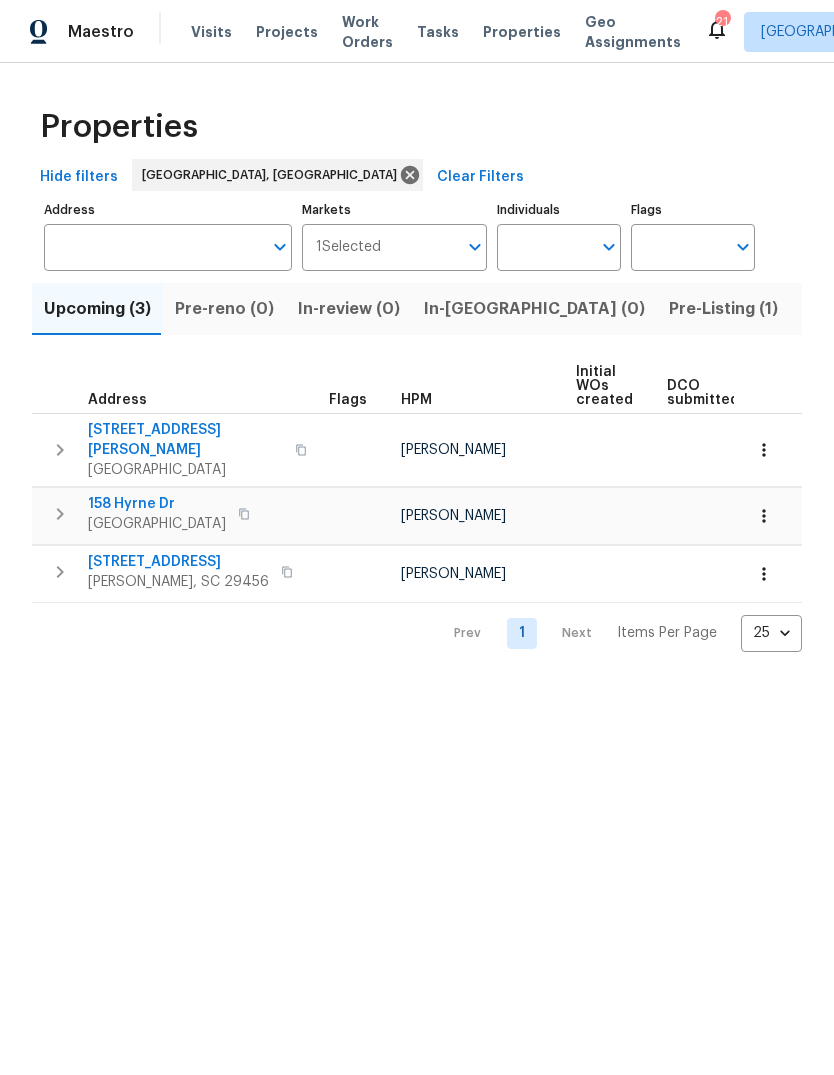 click on "Listed (26)" at bounding box center [845, 309] 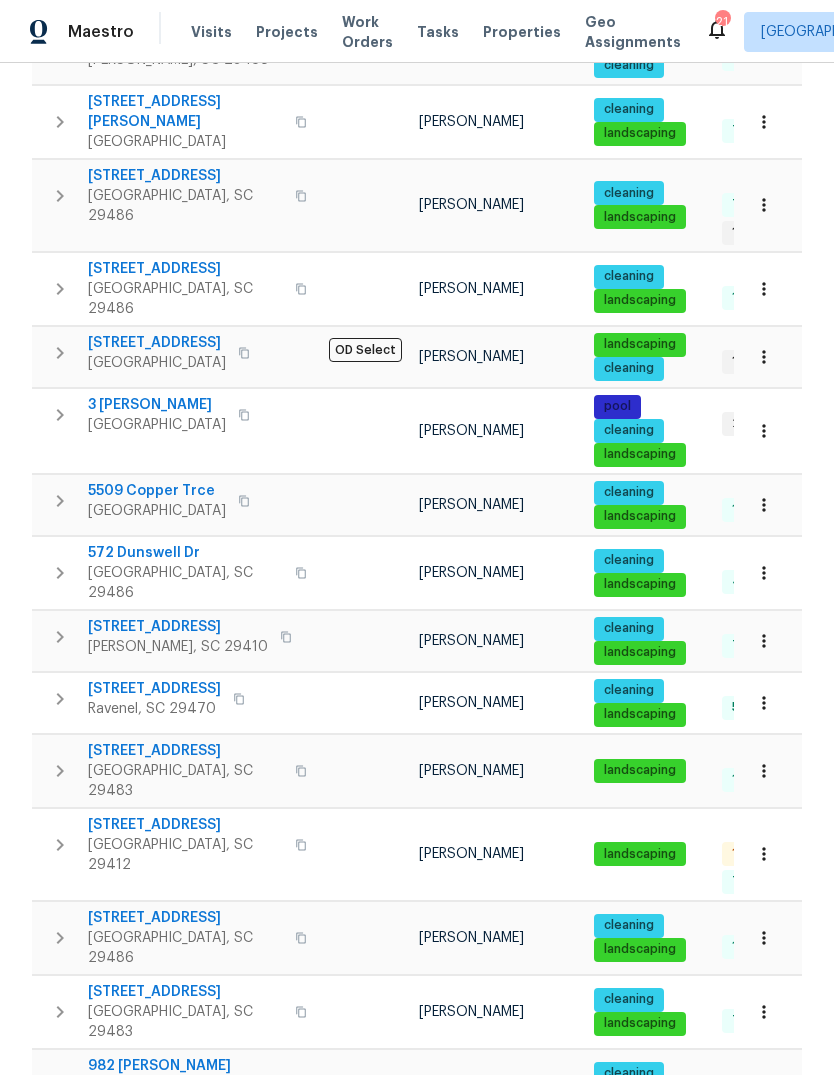 scroll, scrollTop: 911, scrollLeft: 0, axis: vertical 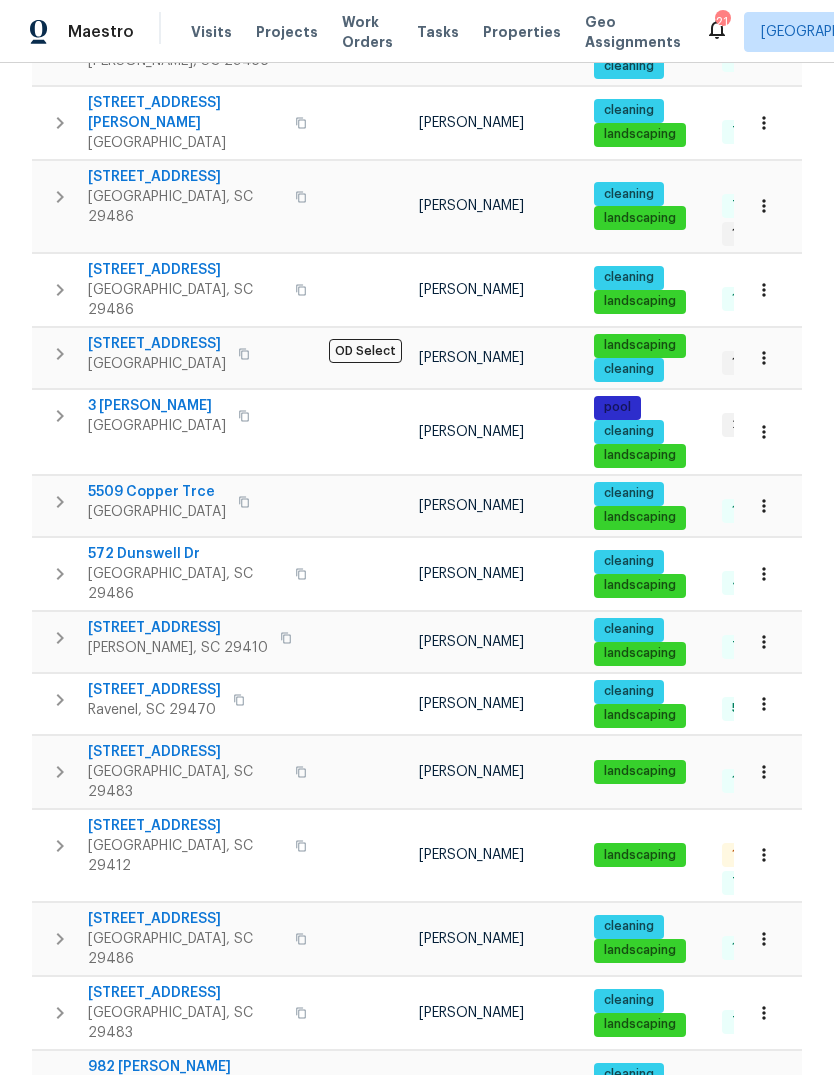 click on "[STREET_ADDRESS]" at bounding box center [185, 826] 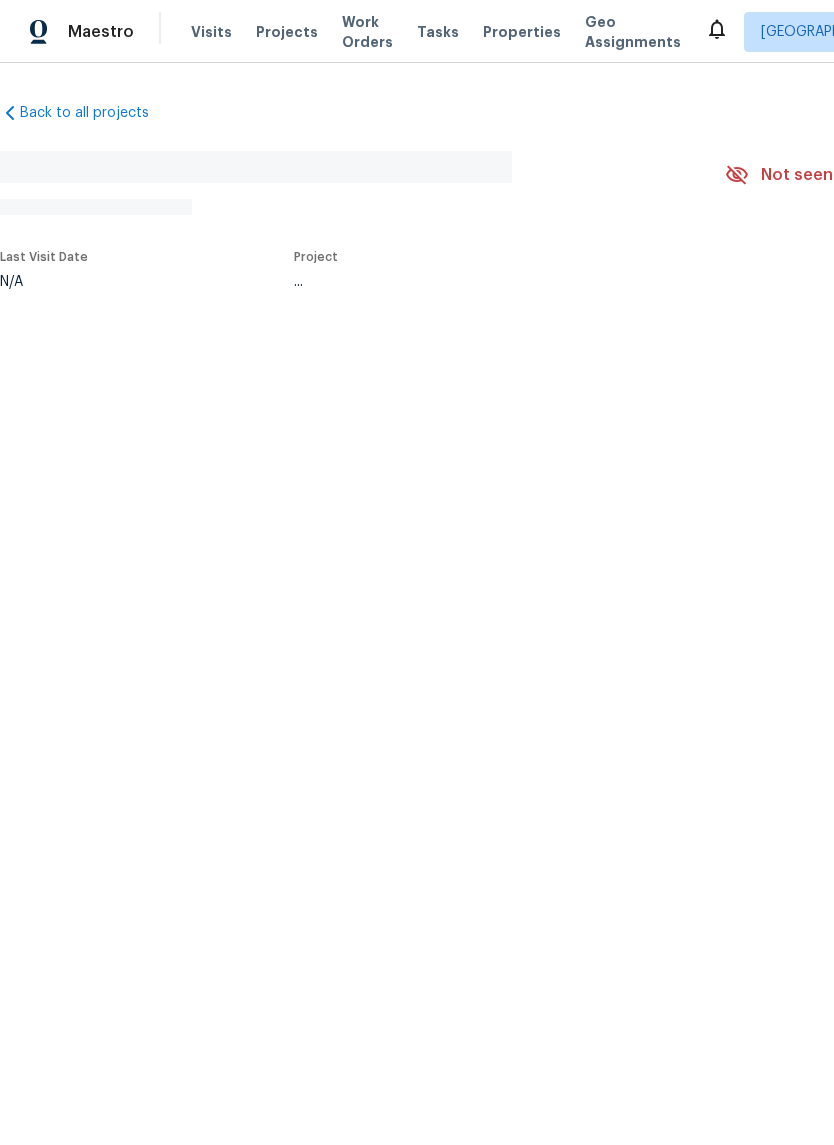 scroll, scrollTop: 0, scrollLeft: 0, axis: both 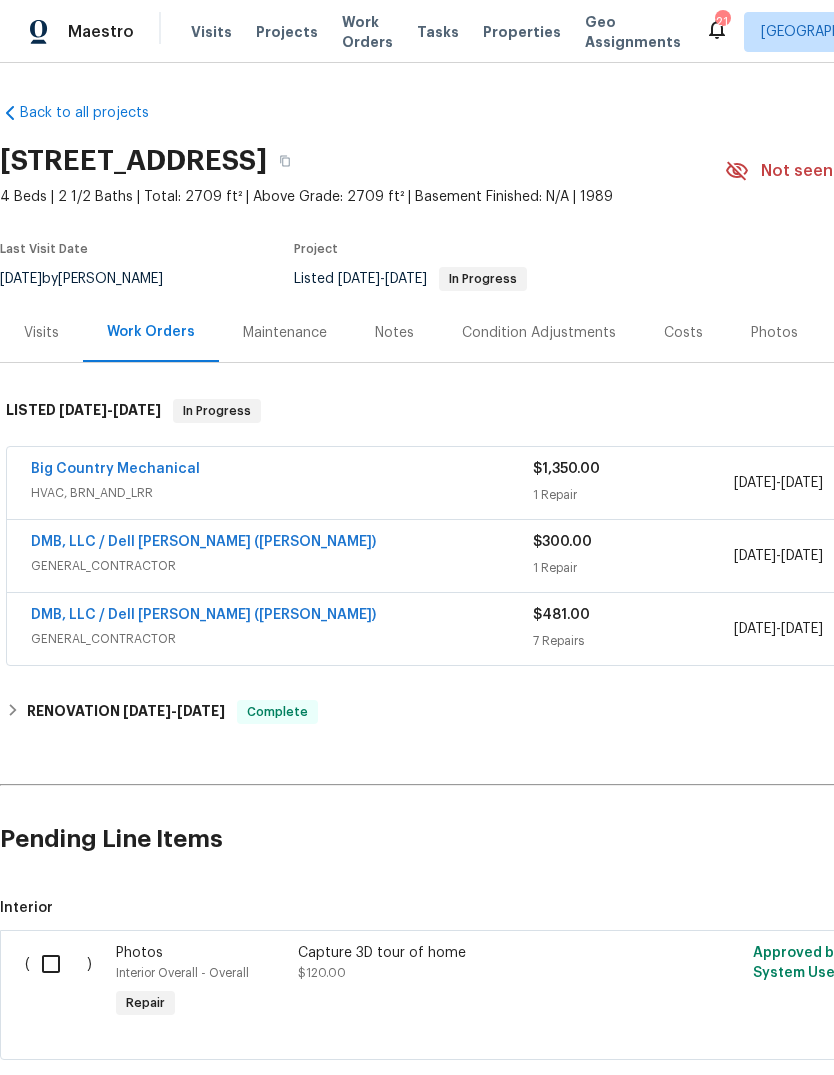 click on "Properties" at bounding box center (522, 32) 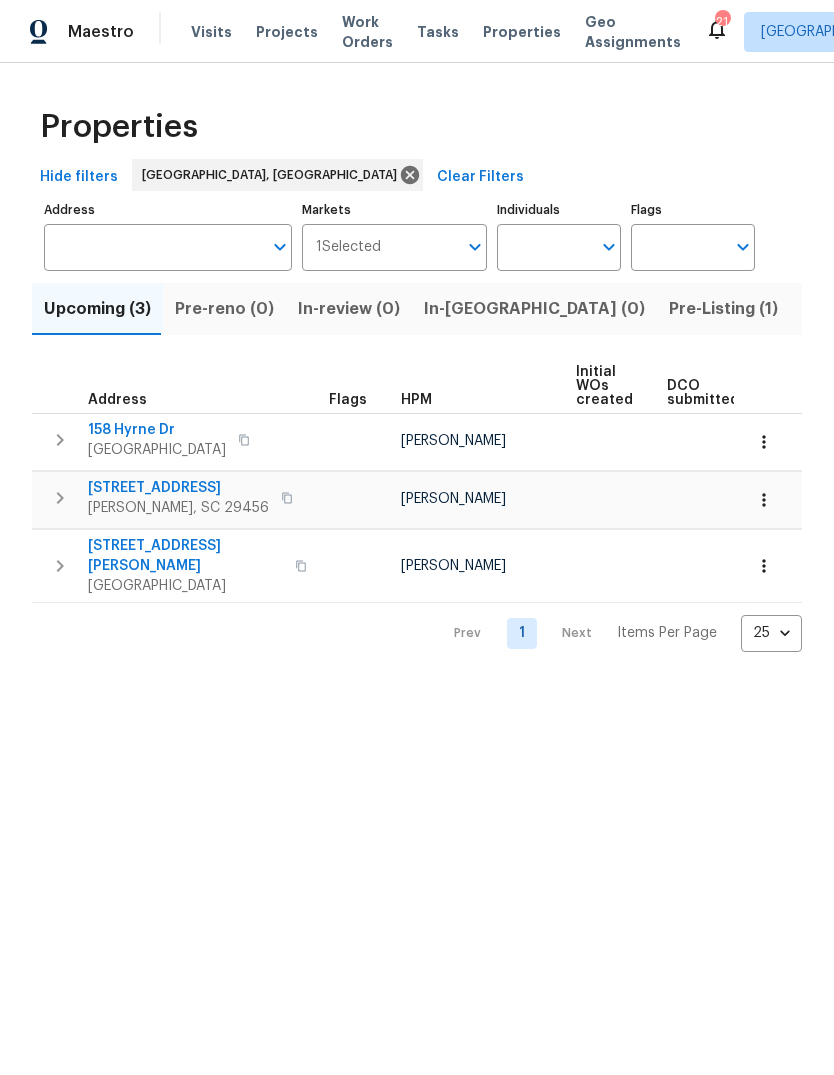 click on "Listed (26)" at bounding box center (845, 309) 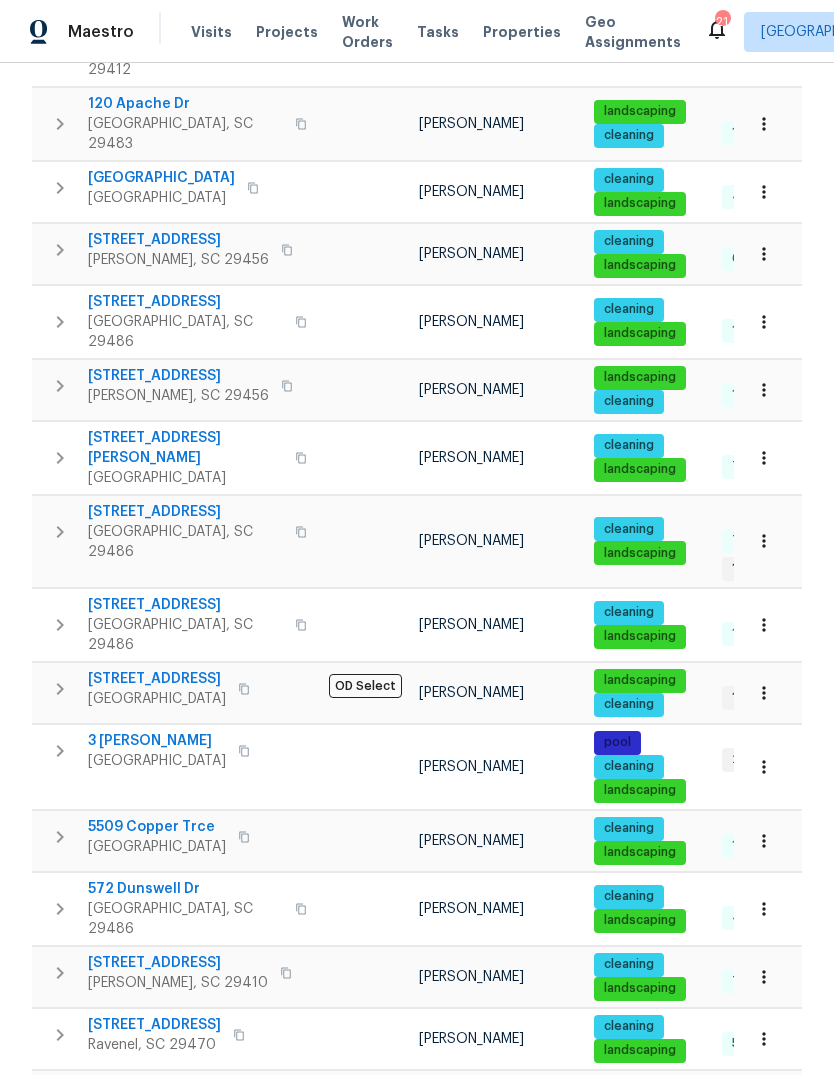 scroll, scrollTop: 578, scrollLeft: 0, axis: vertical 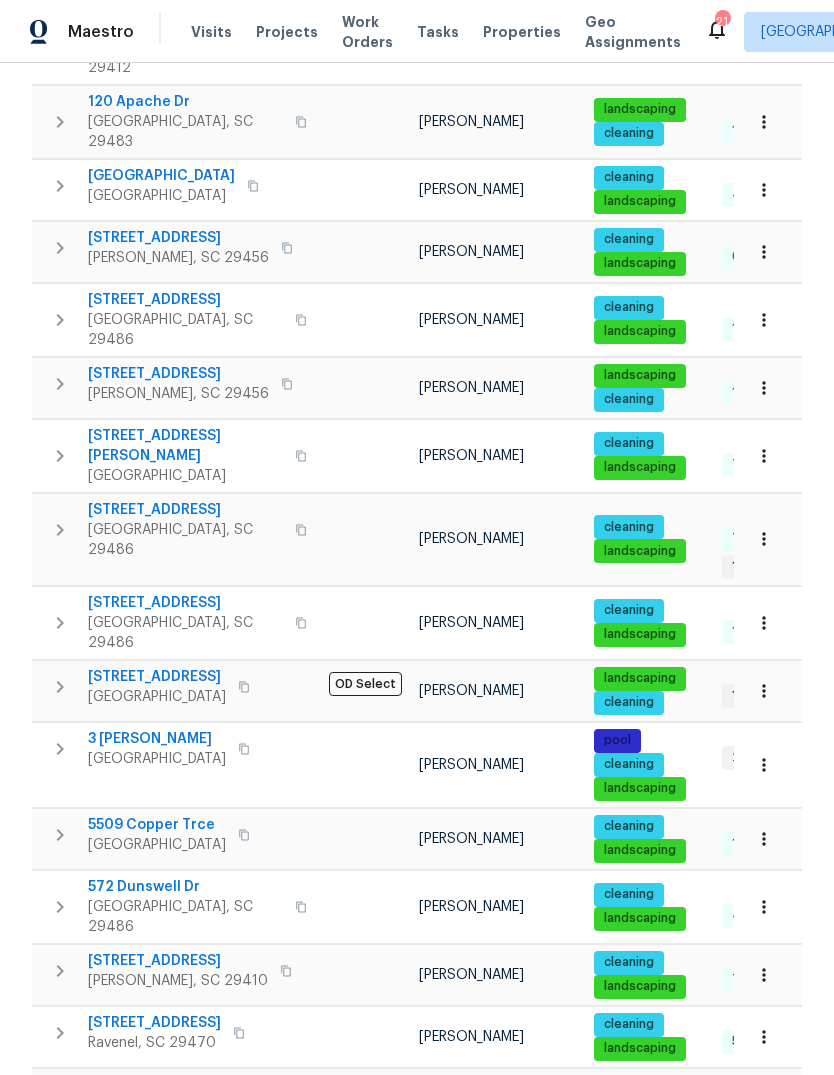 click 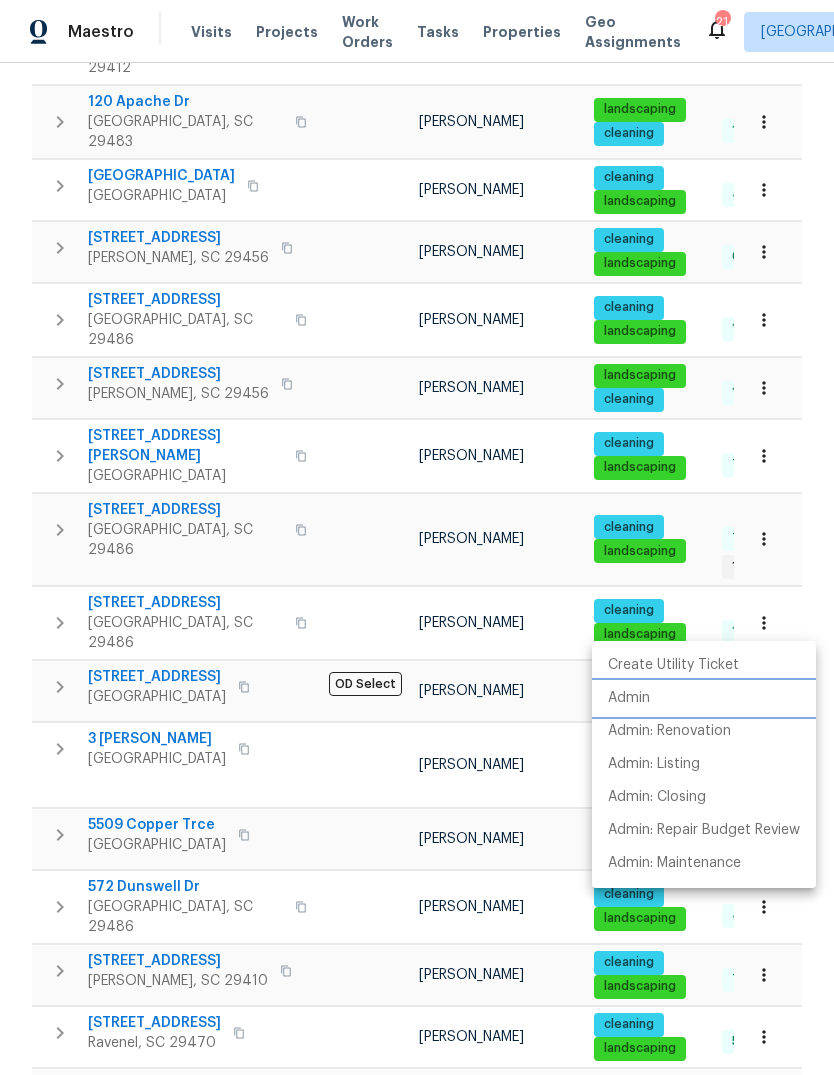 click on "Admin" at bounding box center (704, 698) 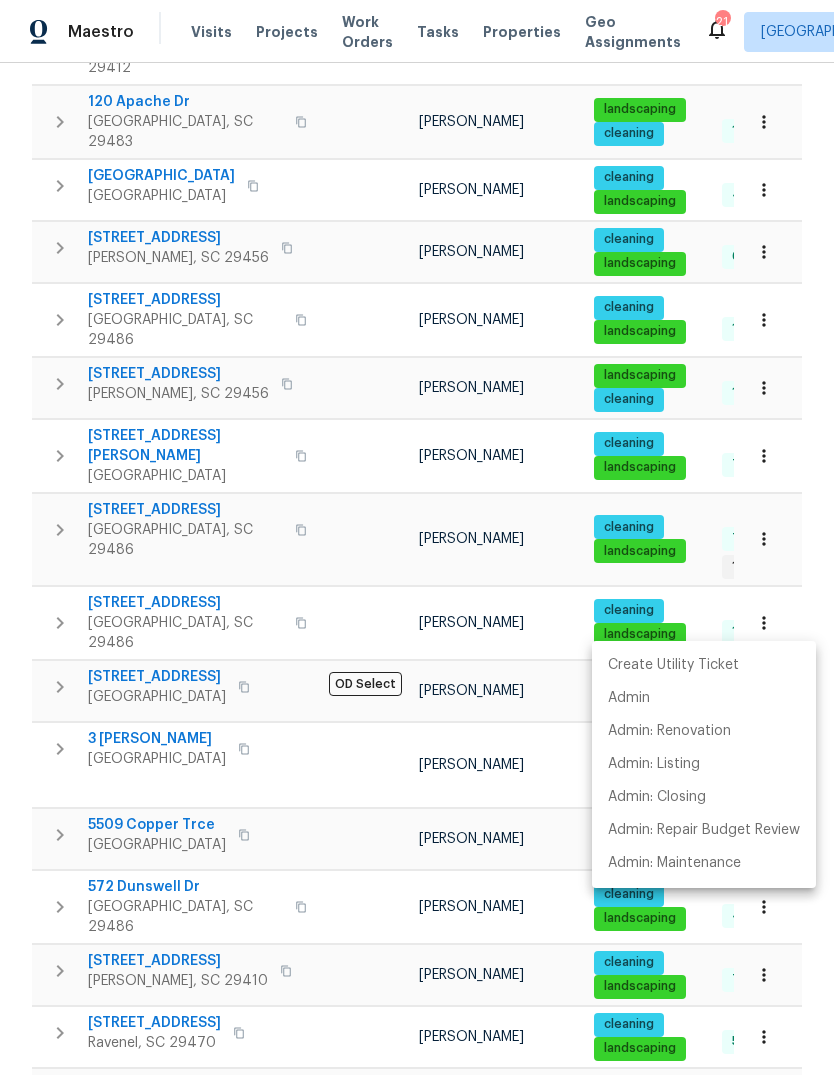 click at bounding box center [417, 537] 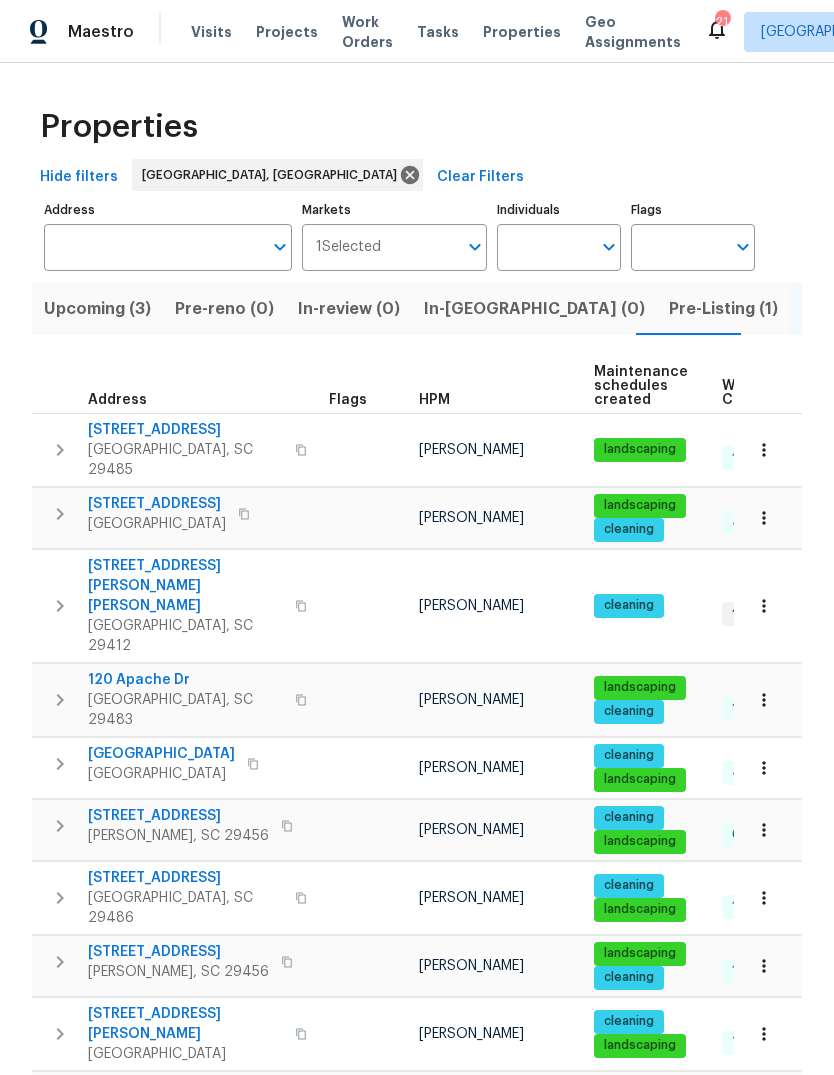 scroll, scrollTop: 0, scrollLeft: 0, axis: both 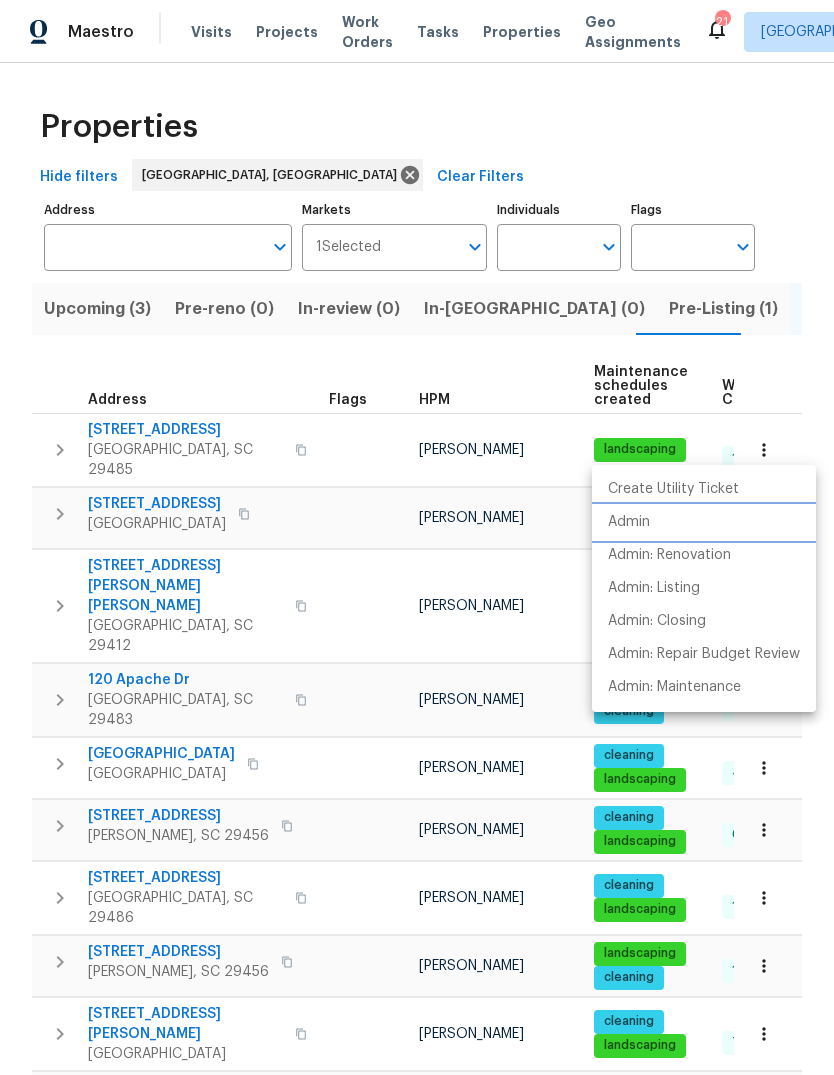click on "Admin" at bounding box center (704, 522) 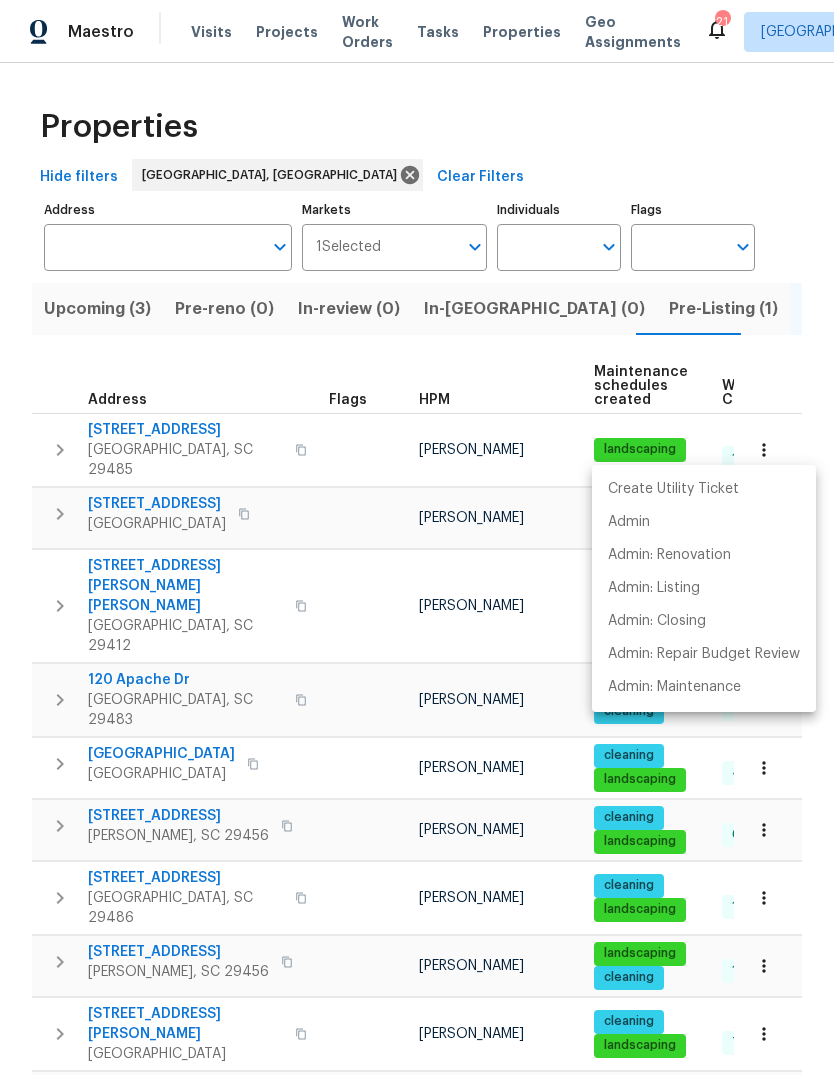 click at bounding box center (417, 537) 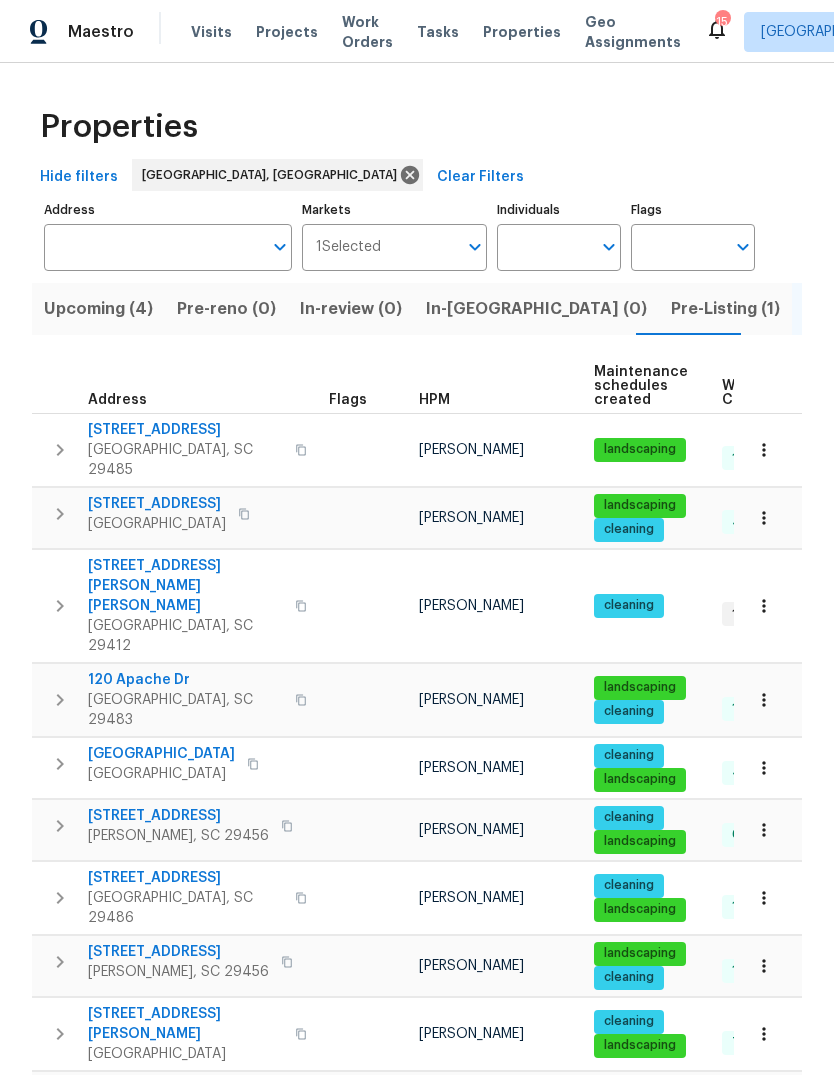 scroll, scrollTop: 0, scrollLeft: 0, axis: both 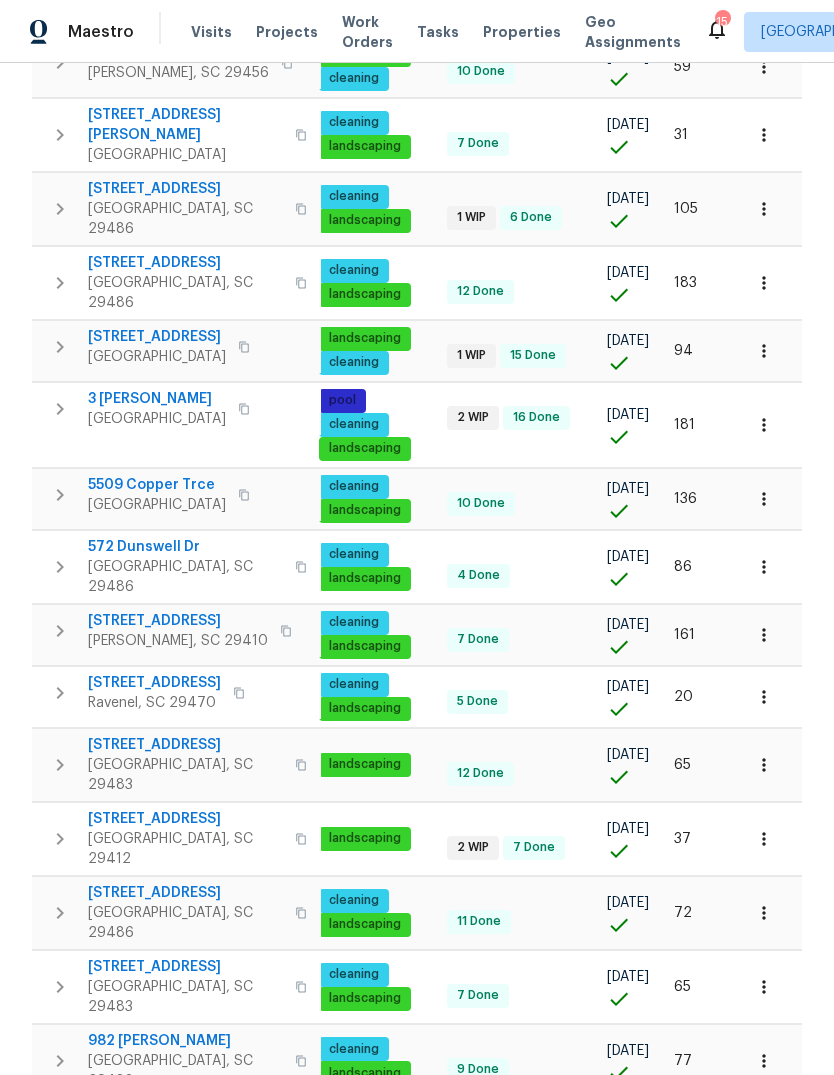 click at bounding box center (764, 839) 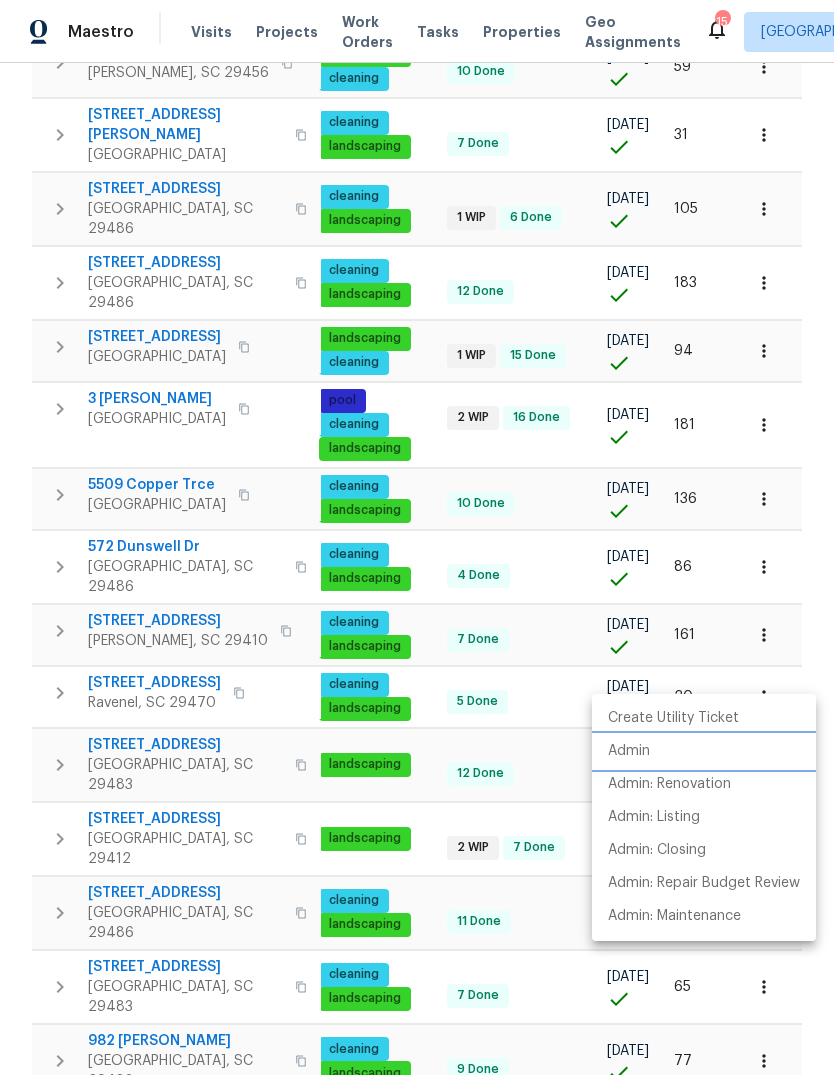 click on "Admin" at bounding box center [704, 751] 